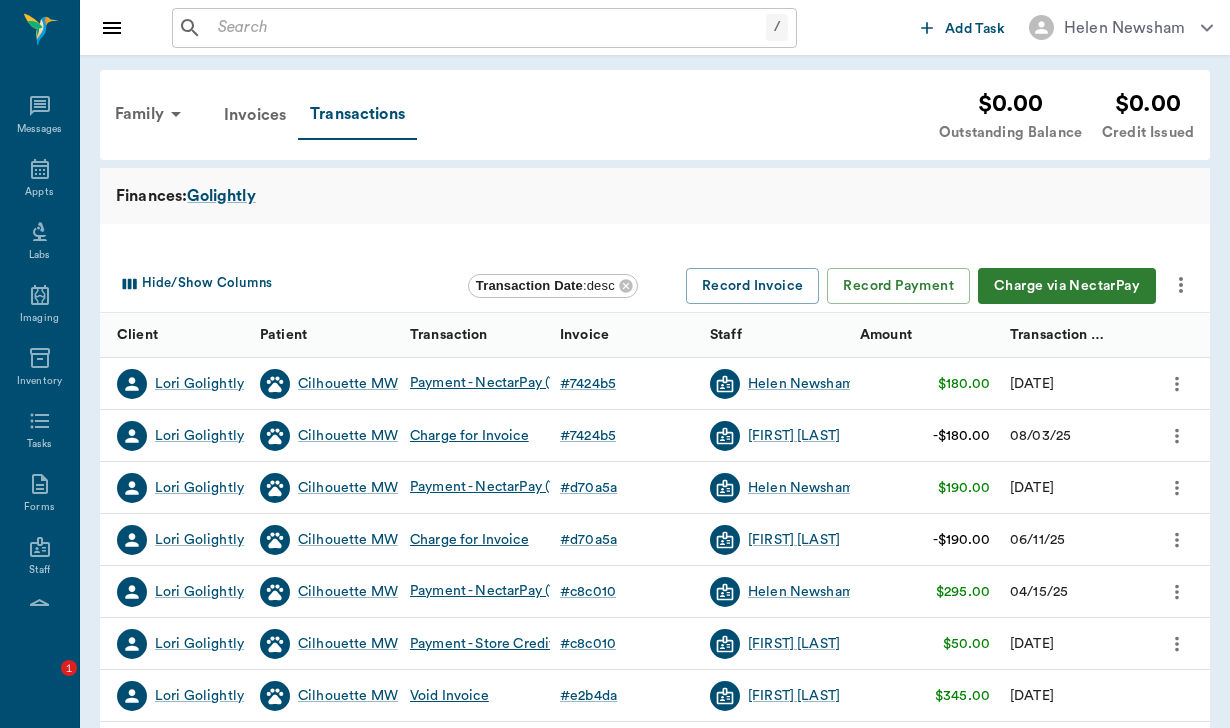 scroll, scrollTop: 0, scrollLeft: 0, axis: both 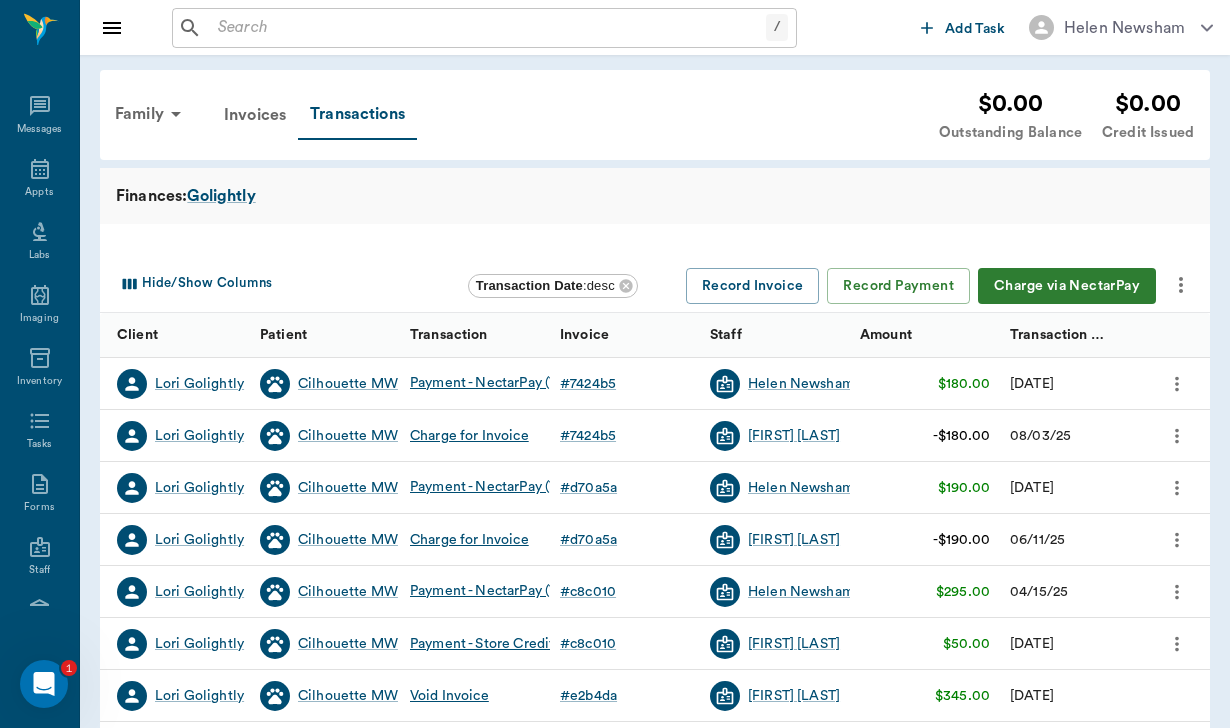 click at bounding box center (488, 28) 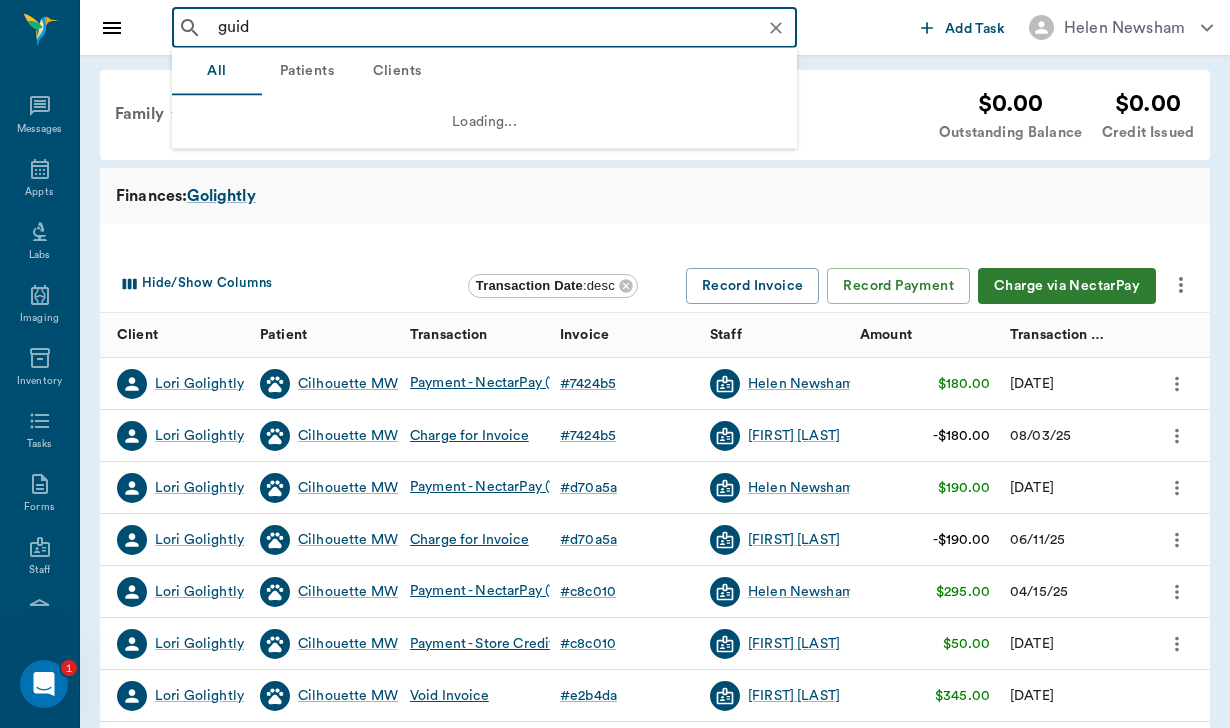 type on "guidt" 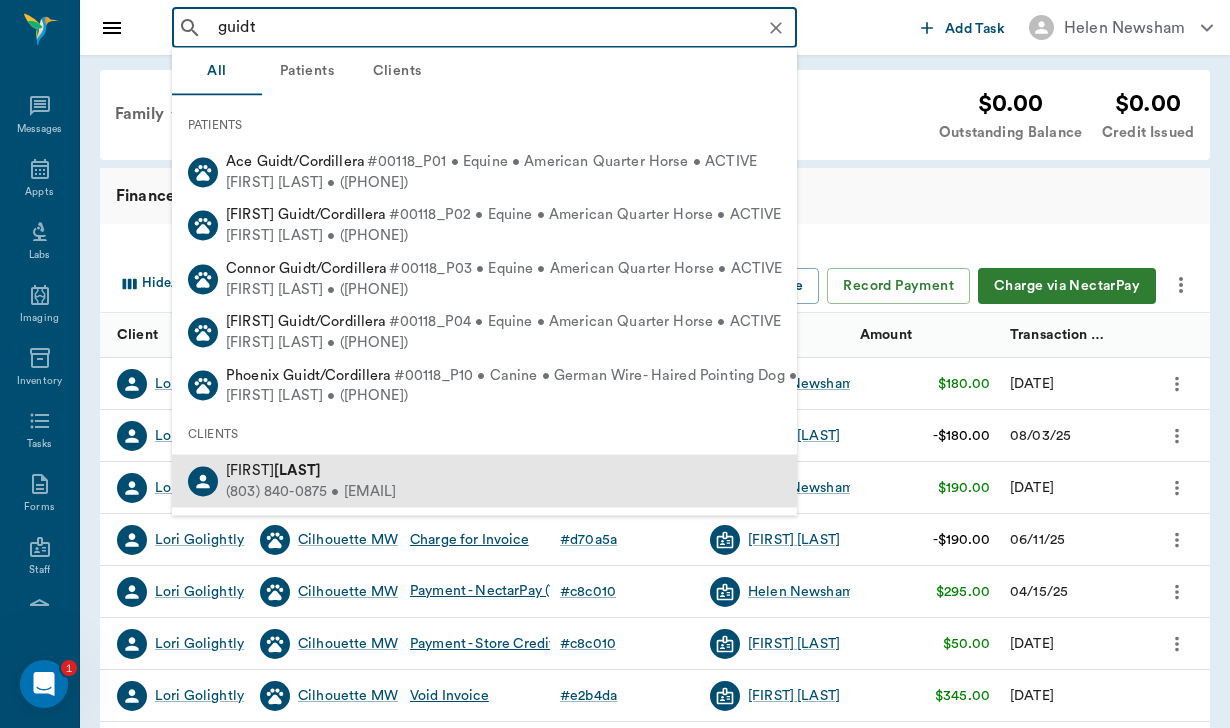 click on "[FIRST] [LAST]" at bounding box center [311, 471] 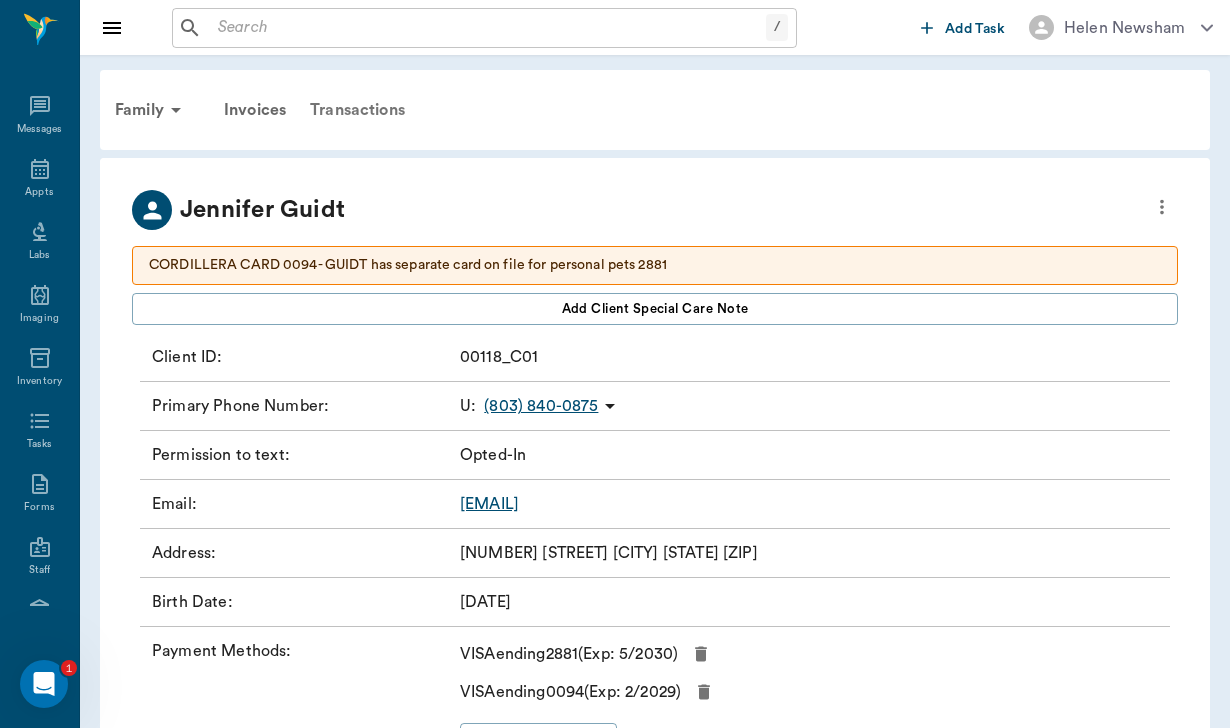 click on "Transactions" at bounding box center (357, 110) 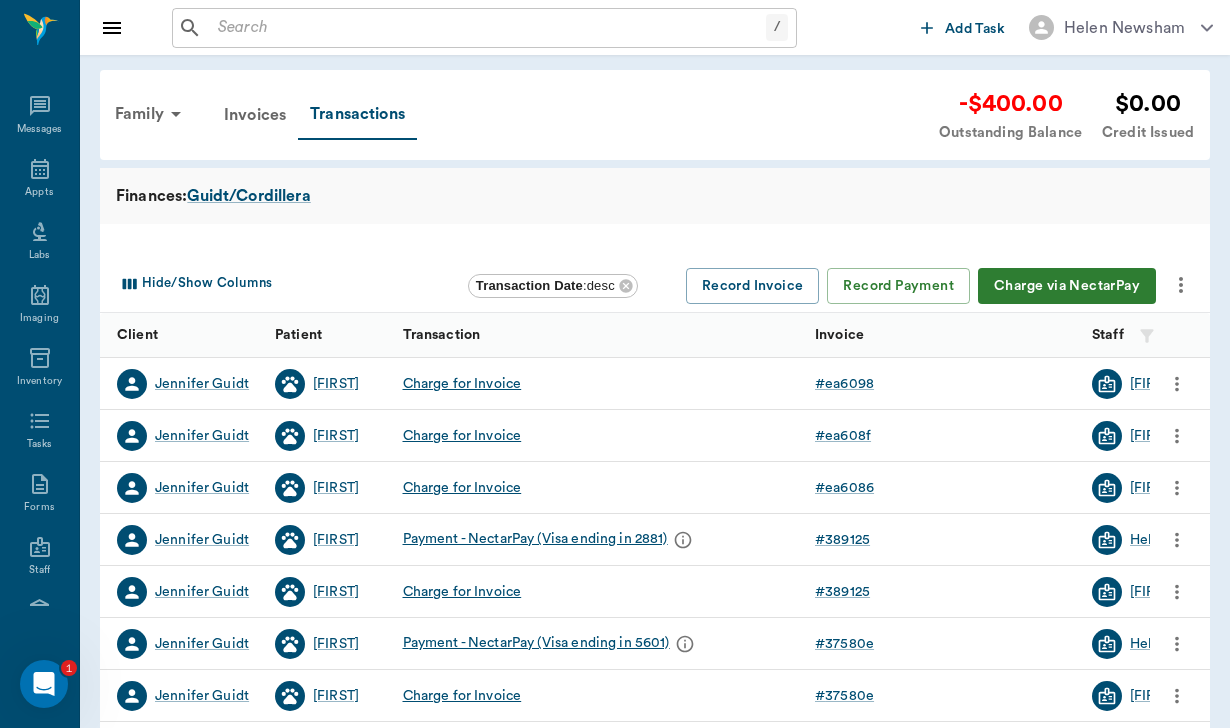 scroll, scrollTop: 0, scrollLeft: 0, axis: both 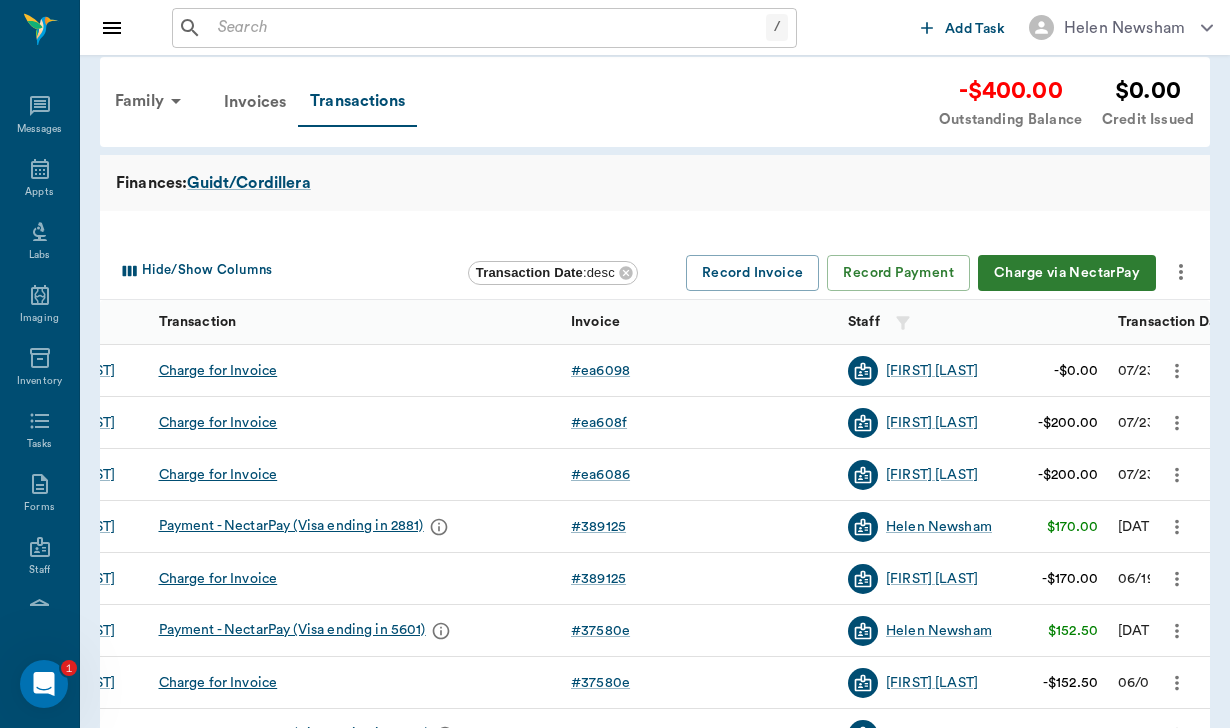 click on "Charge via NectarPay" at bounding box center (1067, 273) 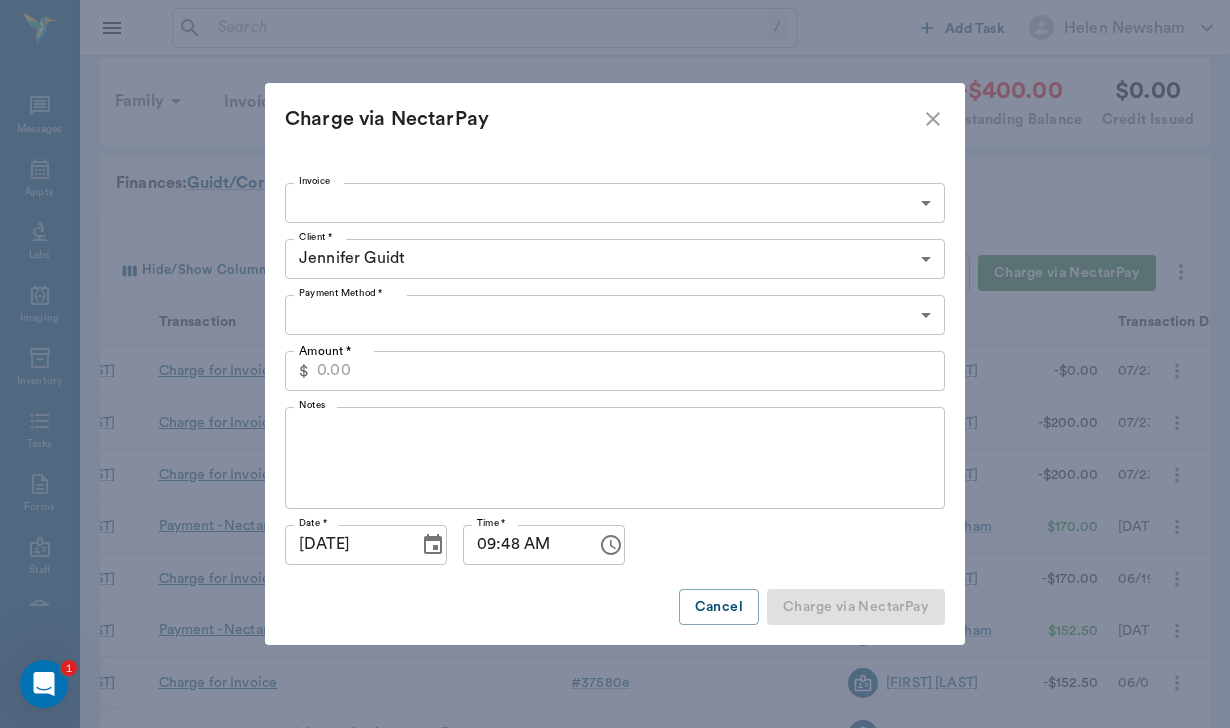 type on "CREDIT_CARDS_ON_FILE" 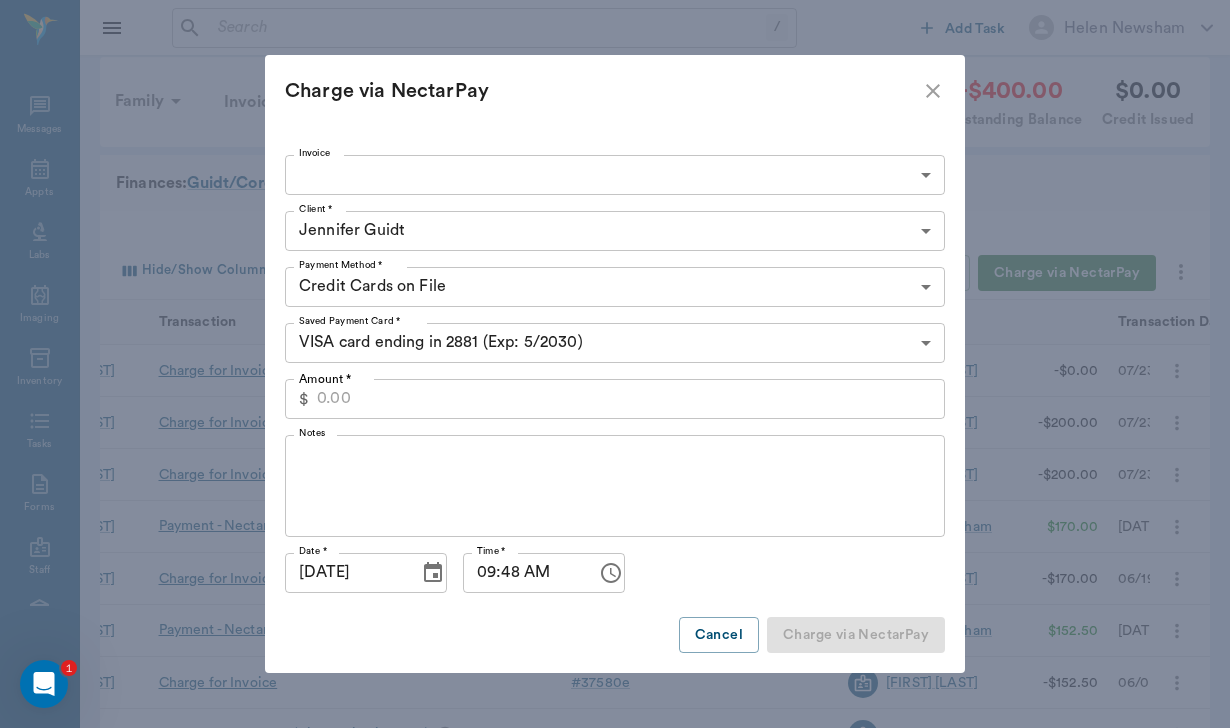 click on "/ ​ Add Task [FIRST] [LAST] Nectar Messages Appts Labs Imaging Inventory Tasks Forms Staff Reports Lookup Settings Family Invoices Transactions -$400.00 Outstanding Balance $0.00 Credit Issued Finances:    Guidt/Cordillera Hide/Show Columns Transaction Date :  desc Record Invoice Record Payment Charge via NectarPay Client Patient Transaction Invoice Staff Amount Transaction Date [FIRST] [LAST] Margarita Charge for Invoice # ea6098 Brittany [LAST] -$0.00 07/23/25 [FIRST] [LAST] Tango Charge for Invoice # ea608f Brittany [LAST] -$200.00 07/23/25 [FIRST] [LAST] Scout Charge for Invoice # ea6086 Brittany [LAST] -$200.00 07/23/25 [FIRST] [LAST] Margarita Payment - NectarPay (Visa ending in 2881) # 389125 [FIRST] [LAST] $170.00 07/18/25 [FIRST] [LAST] Margarita Charge for Invoice # 389125 Brittany [LAST] -$170.00 06/19/25 [FIRST] [LAST] Margarita Payment - NectarPay (Visa ending in 5601) # 37580e [FIRST] [LAST] $152.50 06/06/25 [FIRST] [LAST] Margarita Charge for Invoice # 37580e Brittany [LAST] -$152.50 # #" at bounding box center (615, 602) 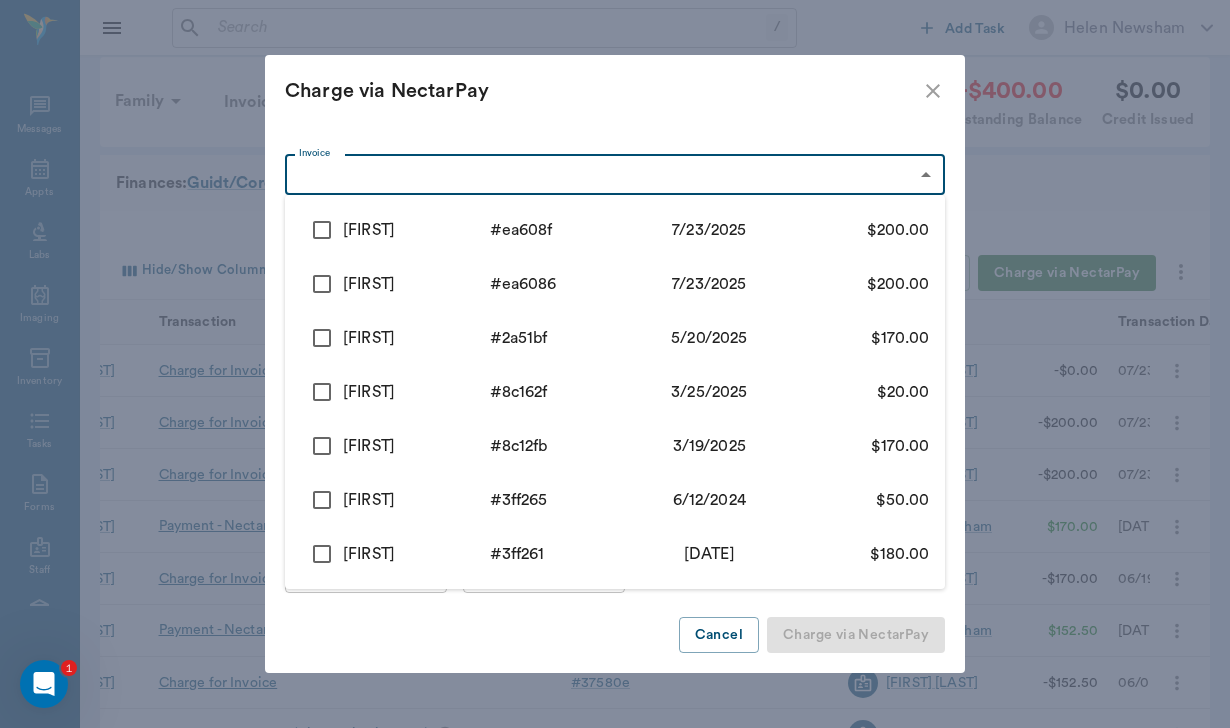 click at bounding box center [322, 230] 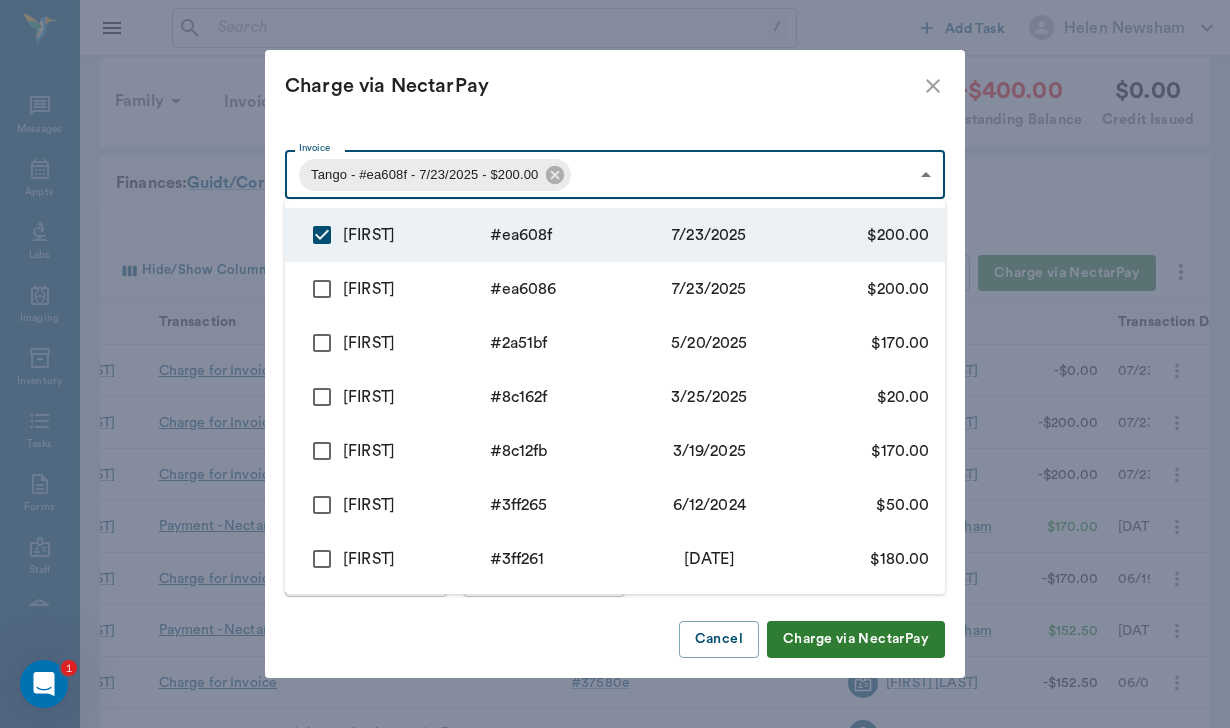 click at bounding box center [322, 289] 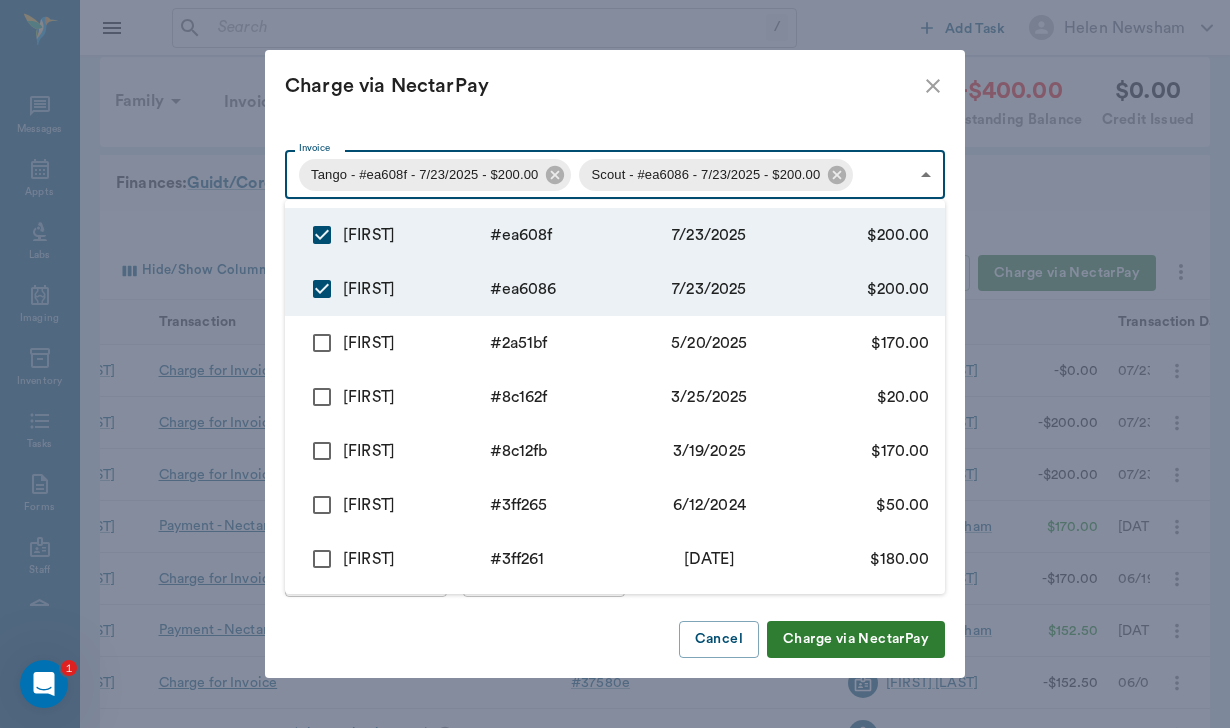 click at bounding box center [615, 364] 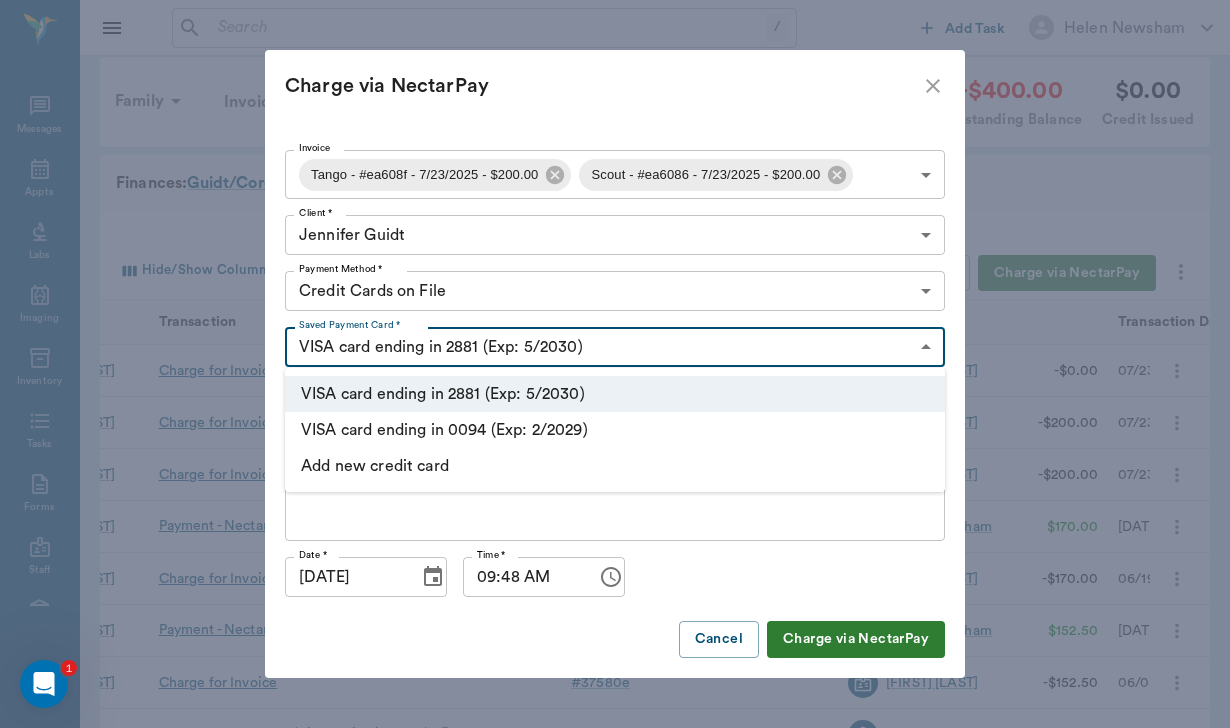 click on "/ ​ Add Task [FIRST] [LAST] Nectar Messages Appts Labs Imaging Inventory Tasks Forms Staff Reports Lookup Settings Family Invoices Transactions -$400.00 Outstanding Balance $0.00 Credit Issued Finances:    Guidt/Cordillera Hide/Show Columns Transaction Date :  desc Record Invoice Record Payment Charge via NectarPay Client Patient Transaction Invoice Staff Amount Transaction Date [FIRST] [LAST] Margarita Charge for Invoice # ea6098 Brittany [LAST] -$0.00 07/23/25 [FIRST] [LAST] Tango Charge for Invoice # ea608f Brittany [LAST] -$200.00 07/23/25 [FIRST] [LAST] Scout Charge for Invoice # ea6086 Brittany [LAST] -$200.00 07/23/25 [FIRST] [LAST] Margarita Payment - NectarPay (Visa ending in 2881) # 389125 [FIRST] [LAST] $170.00 07/18/25 [FIRST] [LAST] Margarita Charge for Invoice # 389125 Brittany [LAST] -$170.00 06/19/25 [FIRST] [LAST] Margarita Payment - NectarPay (Visa ending in 5601) # 37580e [FIRST] [LAST] $152.50 06/06/25 [FIRST] [LAST] Margarita Charge for Invoice # 37580e Brittany [LAST] -$152.50 # #" at bounding box center (615, 602) 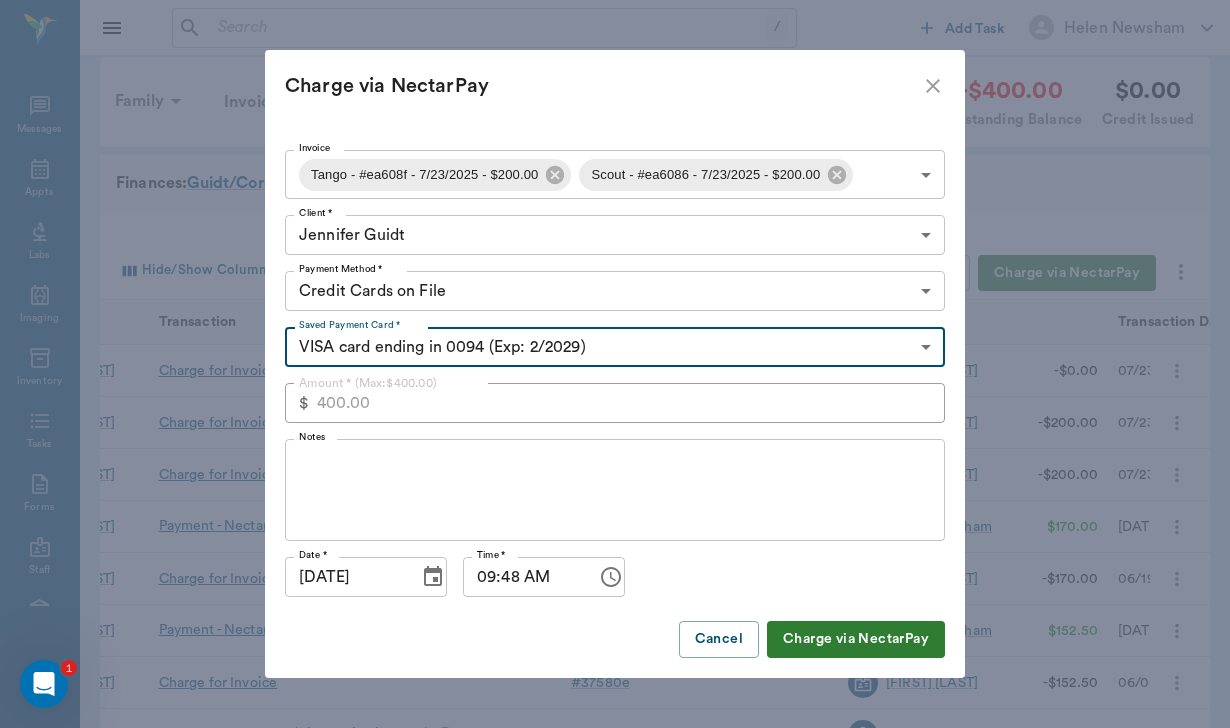 click on "Notes" at bounding box center (615, 490) 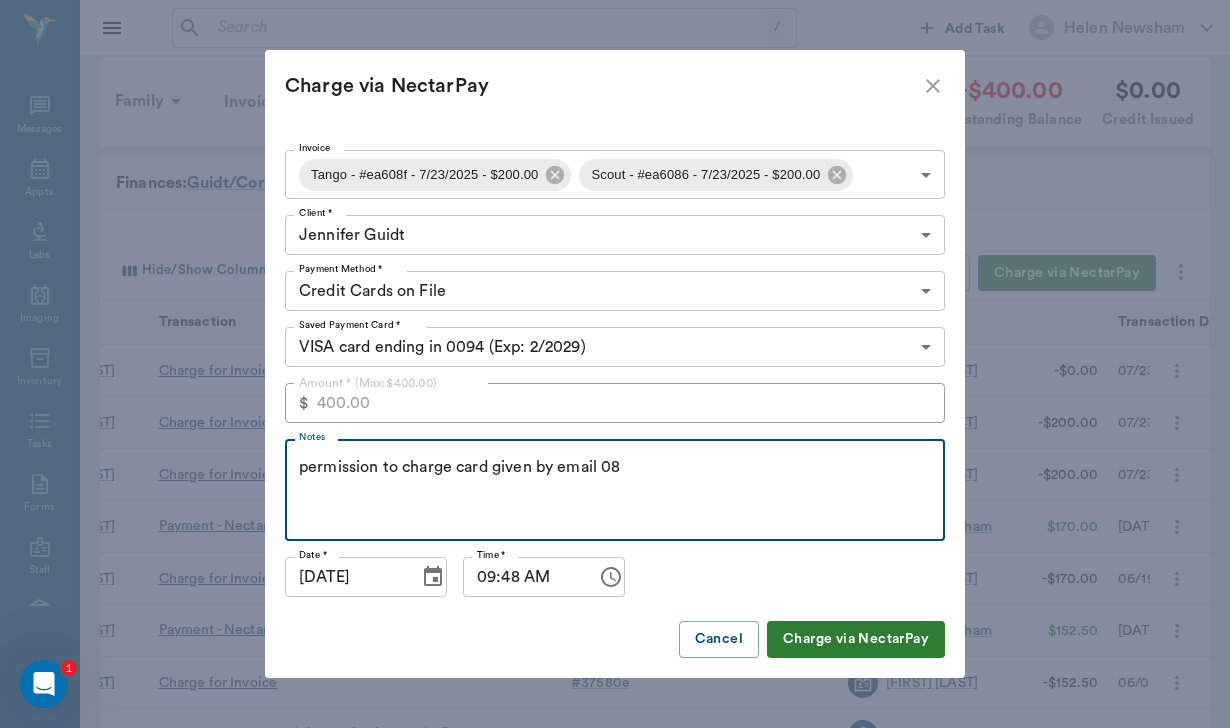 scroll, scrollTop: 0, scrollLeft: 0, axis: both 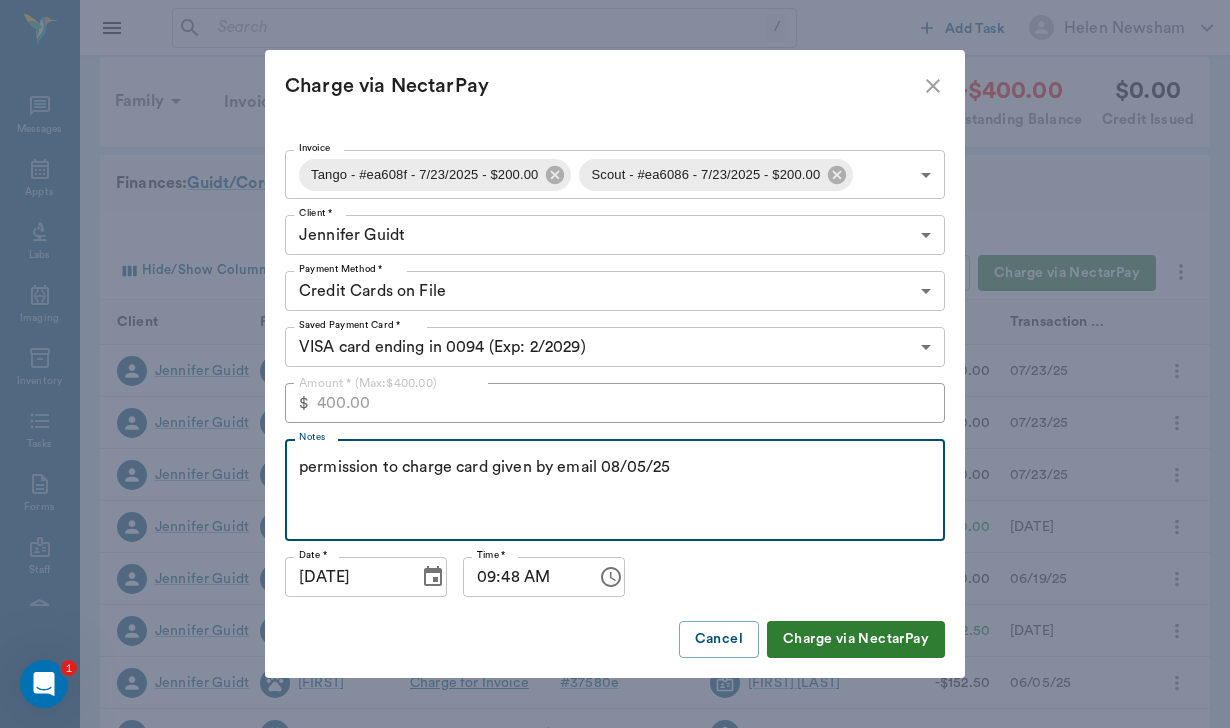 type on "permission to charge card given by email 08/05/25" 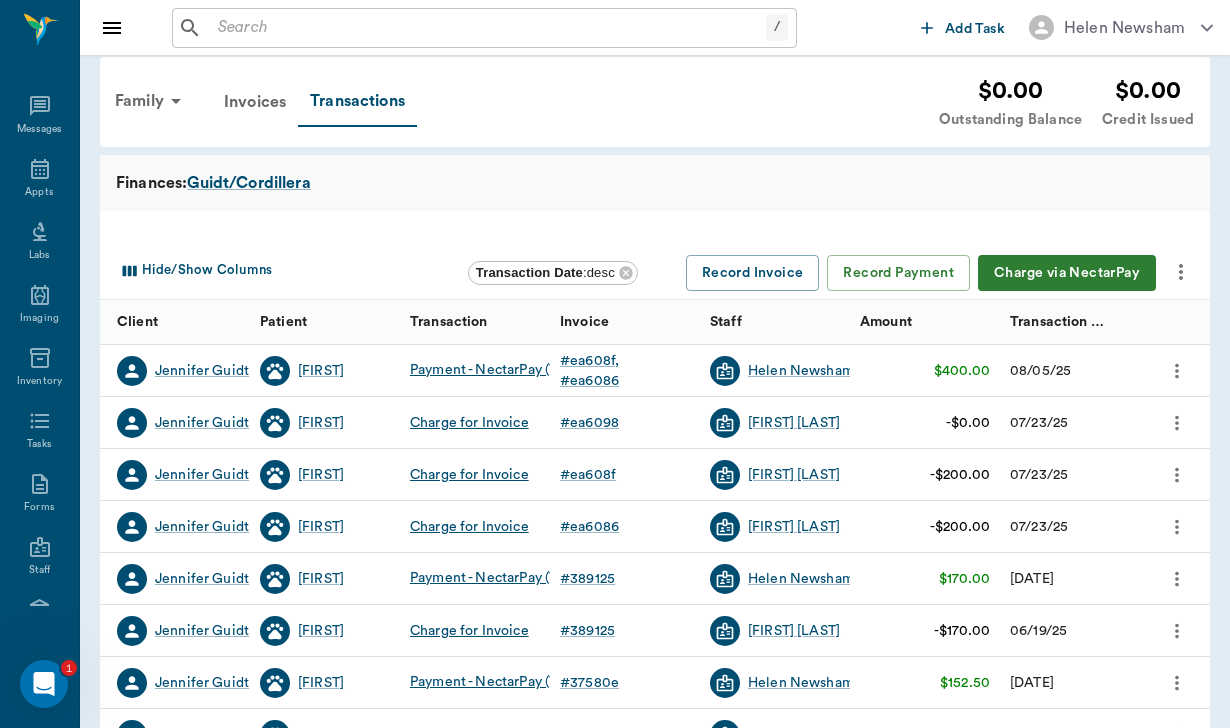 click at bounding box center [488, 28] 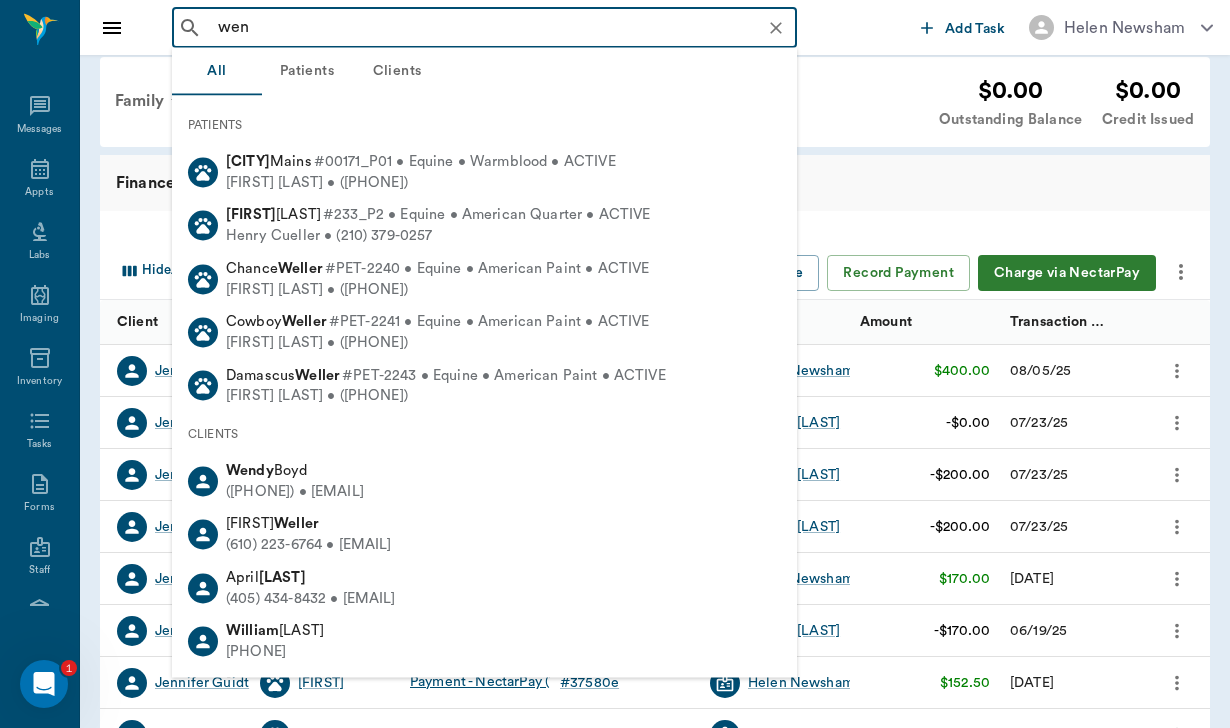 type on "wend" 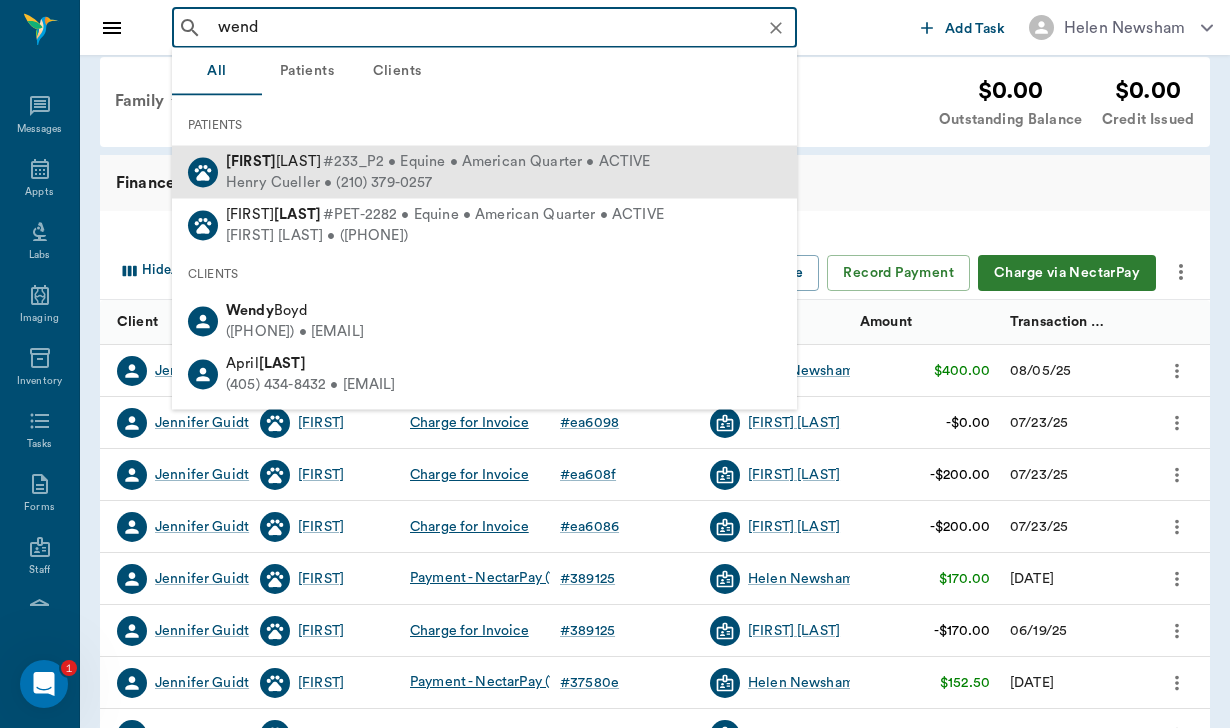 click on "Henry Cueller • (210) 379-0257" at bounding box center (438, 182) 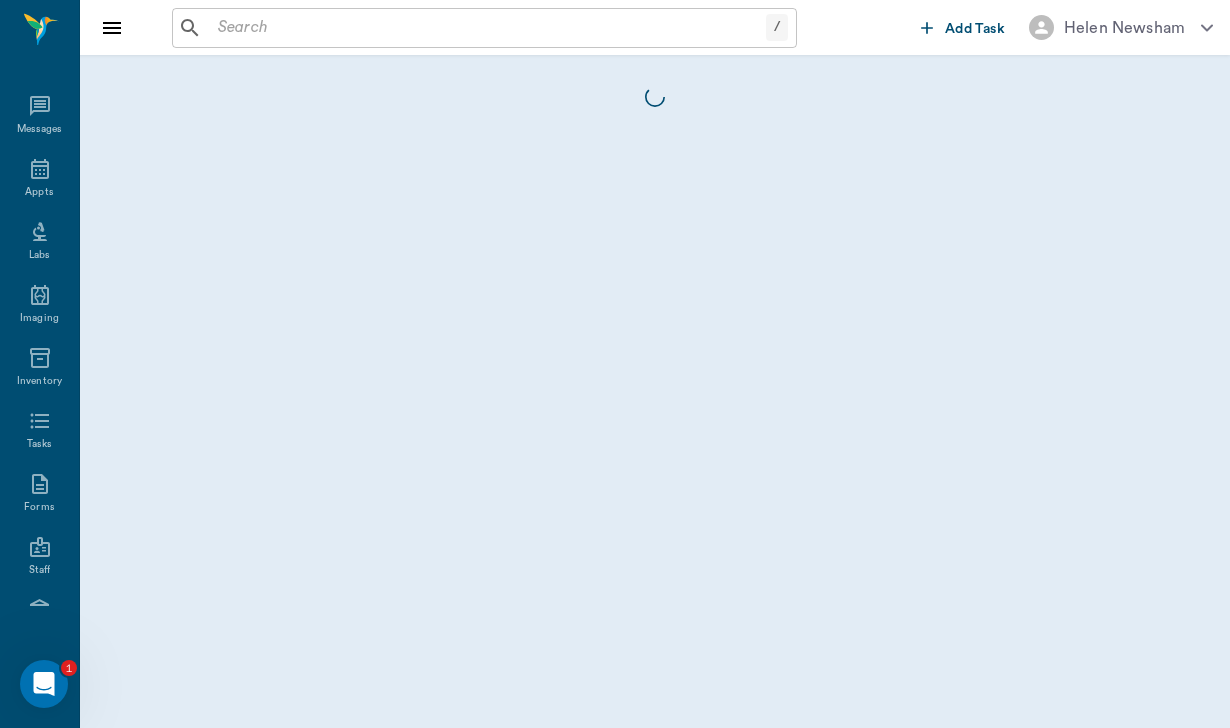 scroll, scrollTop: 0, scrollLeft: 0, axis: both 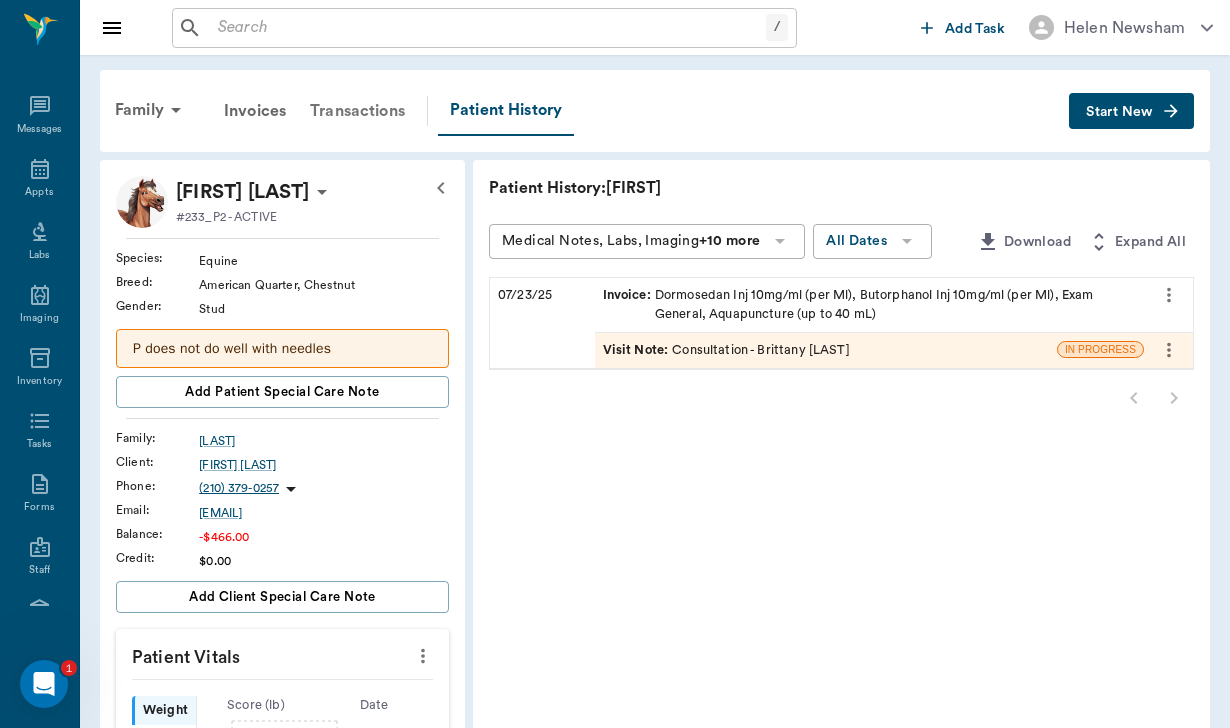 click on "Transactions" at bounding box center [357, 111] 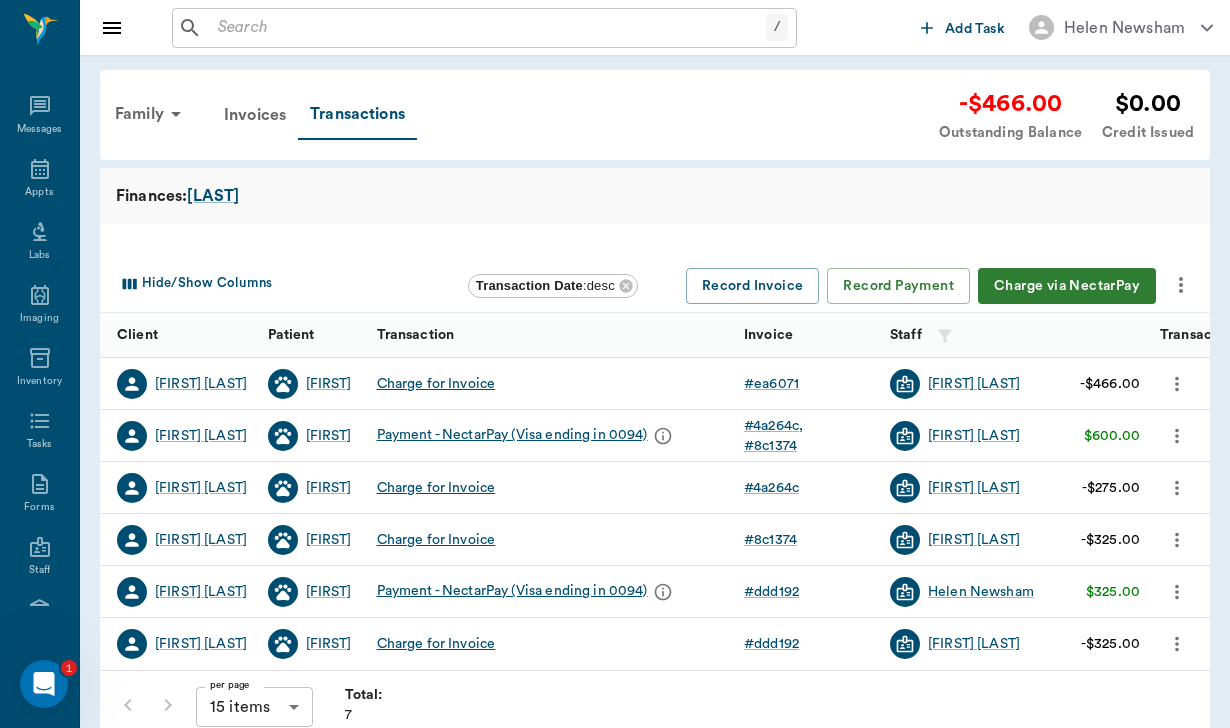 click on "Charge via NectarPay" at bounding box center [1067, 286] 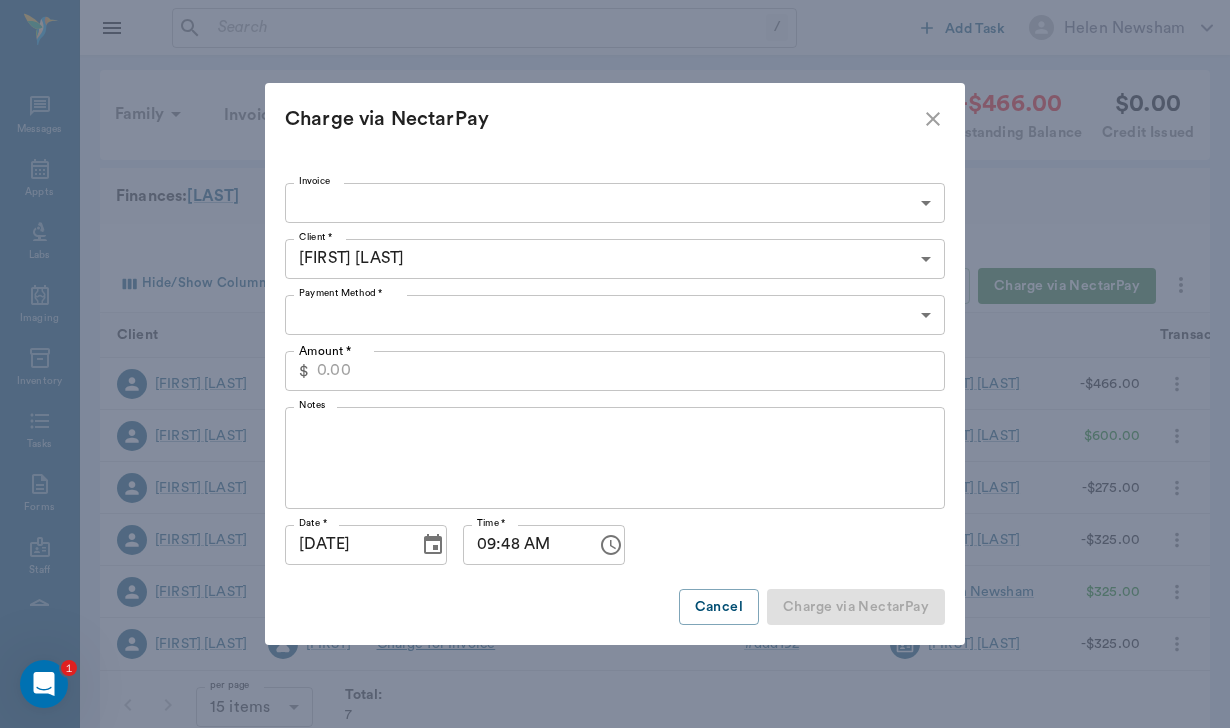 type on "CREDIT_CARDS_ON_FILE" 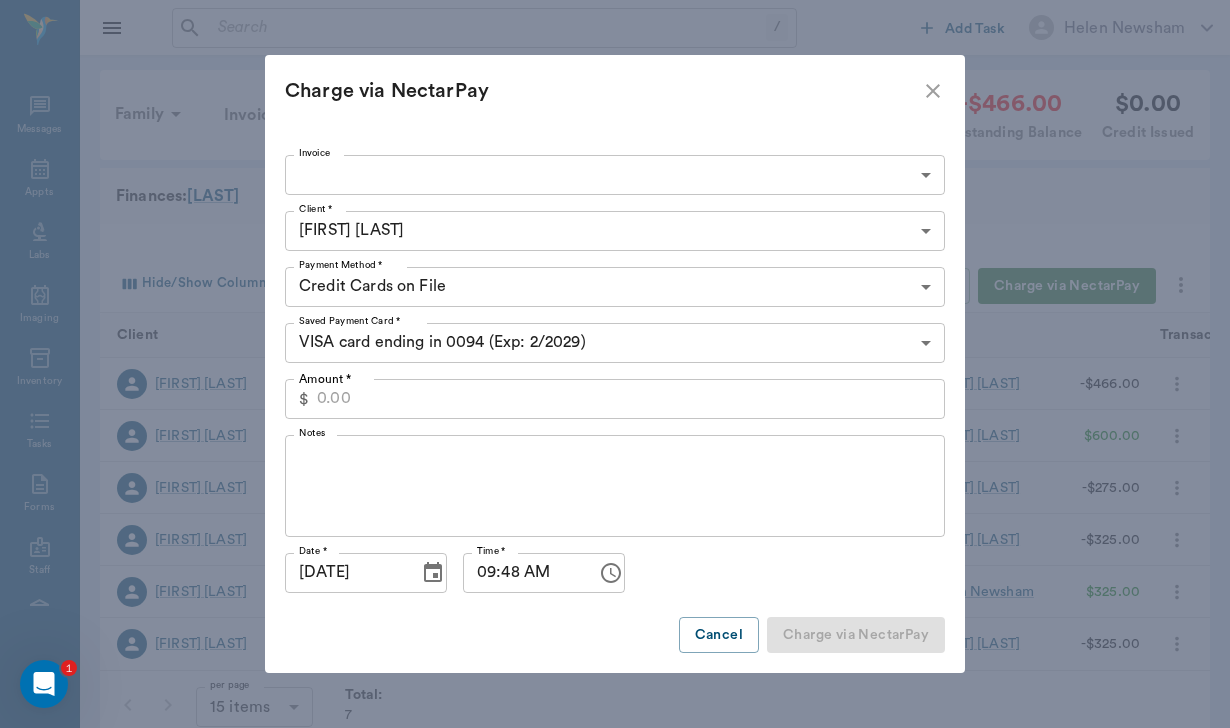 click on "/ ​ Add Task [FIRST] [LAST] Nectar Messages Appts Labs Imaging Inventory Tasks Forms Staff Reports Lookup Settings Family Invoices Transactions -$466.00 Outstanding Balance $0.00 Credit Issued Finances:    Cueller Hide/Show Columns Transaction Date :  desc Record Invoice Record Payment Charge via NectarPay Client Patient Transaction Invoice Staff Amount Transaction Date [FIRST] [LAST] Wendel Charge for Invoice # ea6071 Brittany [LAST] -$466.00 07/23/25 [FIRST] [LAST] Nugget Payment - NectarPay (Visa ending in 0094) # 4a264c # 8c1374 Brittany [LAST] $600.00 04/29/25 [FIRST] [LAST] Nugget Charge for Invoice # 4a264c Brittany [LAST] -$275.00 04/21/25 [FIRST] [LAST] Nugget Charge for Invoice # 8c1374 Brittany [LAST] -$325.00 03/19/25 [FIRST] [LAST] Nugget Payment - NectarPay (Visa ending in 0094) # ddd192 [FIRST] [LAST] $325.00 03/04/25 [FIRST] [LAST] Nugget Charge for Invoice # ddd192 Brittany [LAST] -$325.00 02/21/25 per page 15 items 15 per page Total:   7 NectarVet | High Caliber Performance 1 300 Settings" at bounding box center [615, 381] 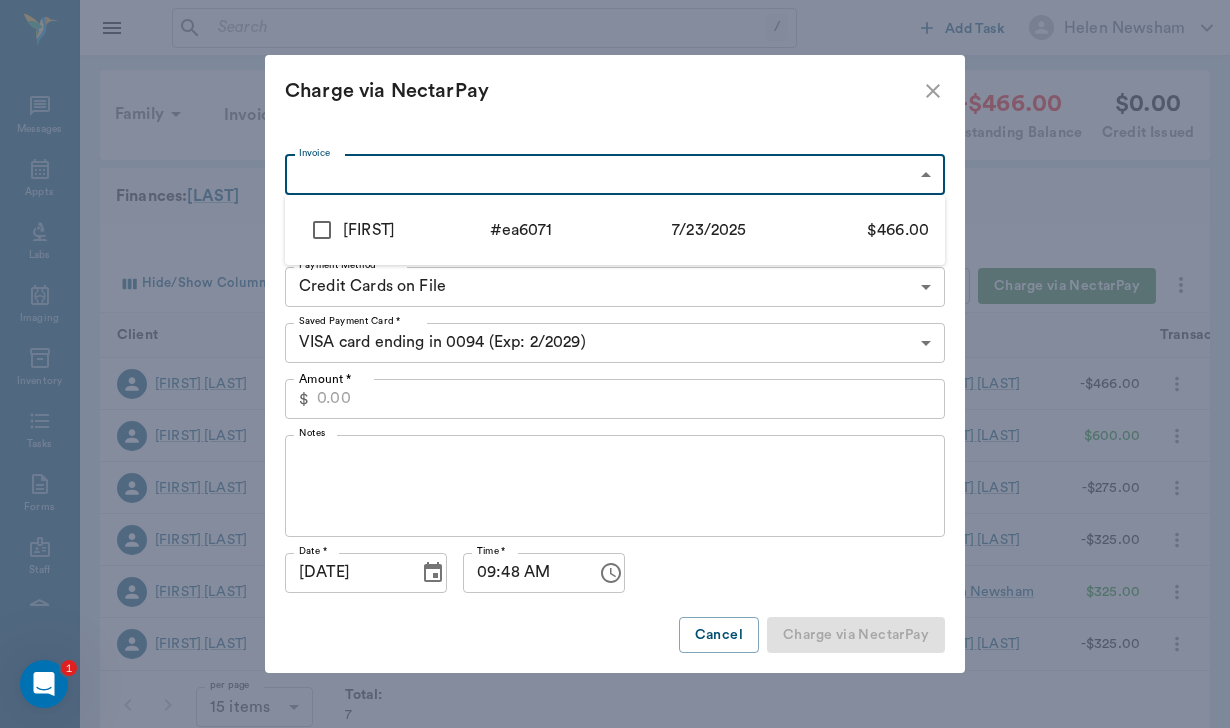 click at bounding box center [322, 230] 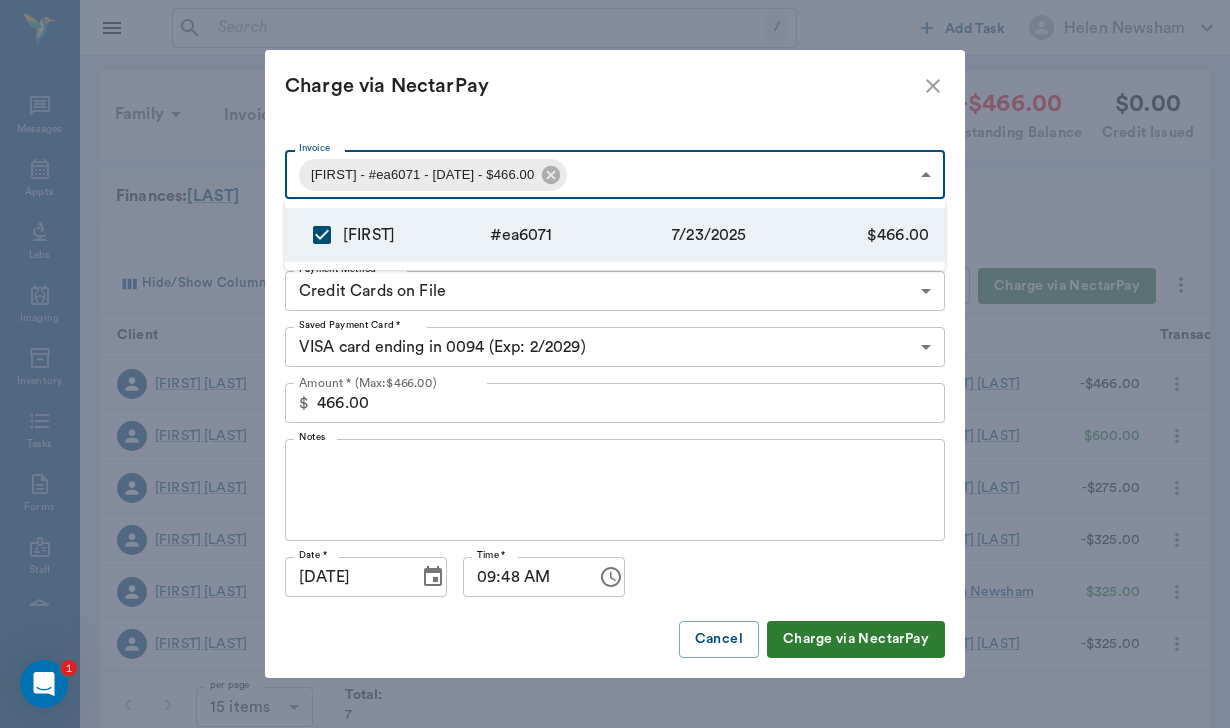 click at bounding box center [615, 364] 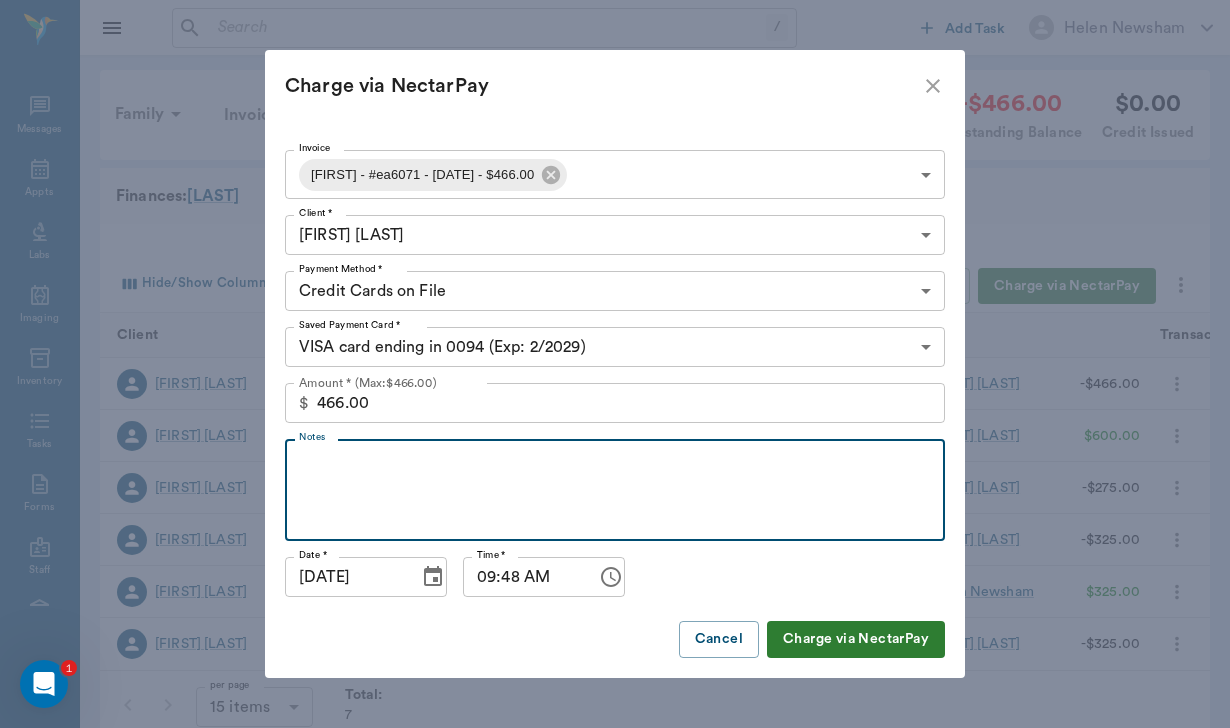 click on "Notes" at bounding box center [615, 490] 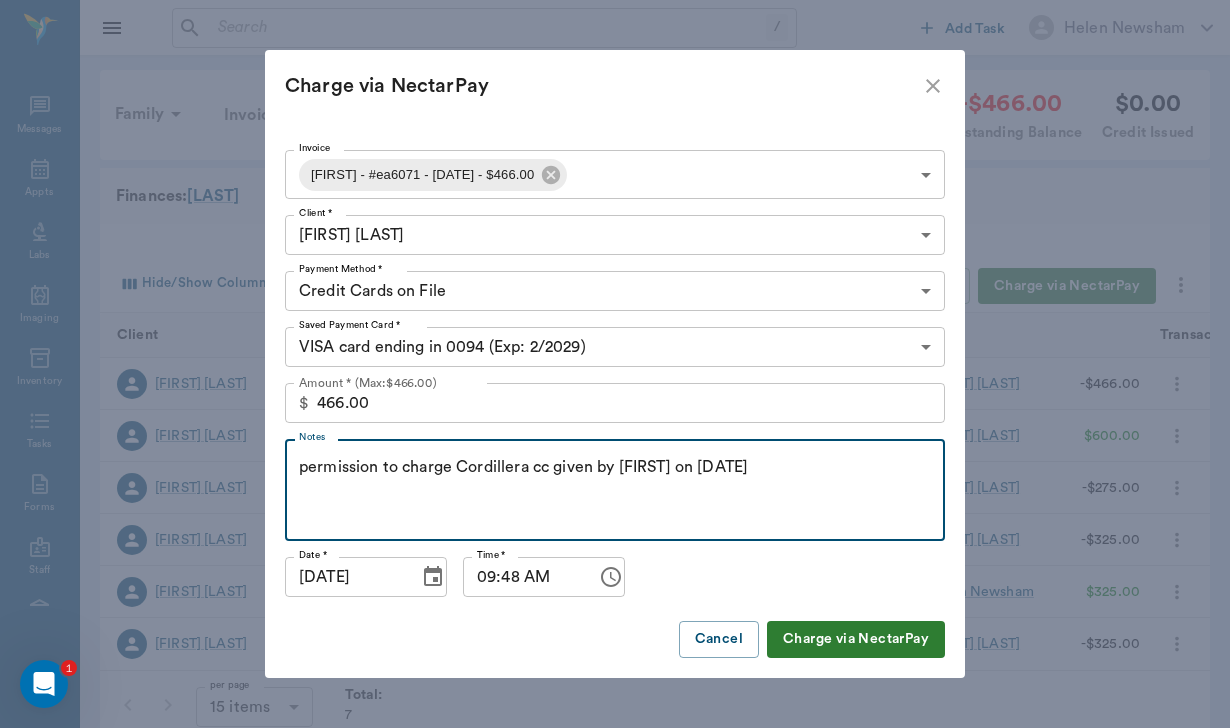 click on "permission to charge Cordillera cc given by [FIRST] on [DATE]" at bounding box center [615, 490] 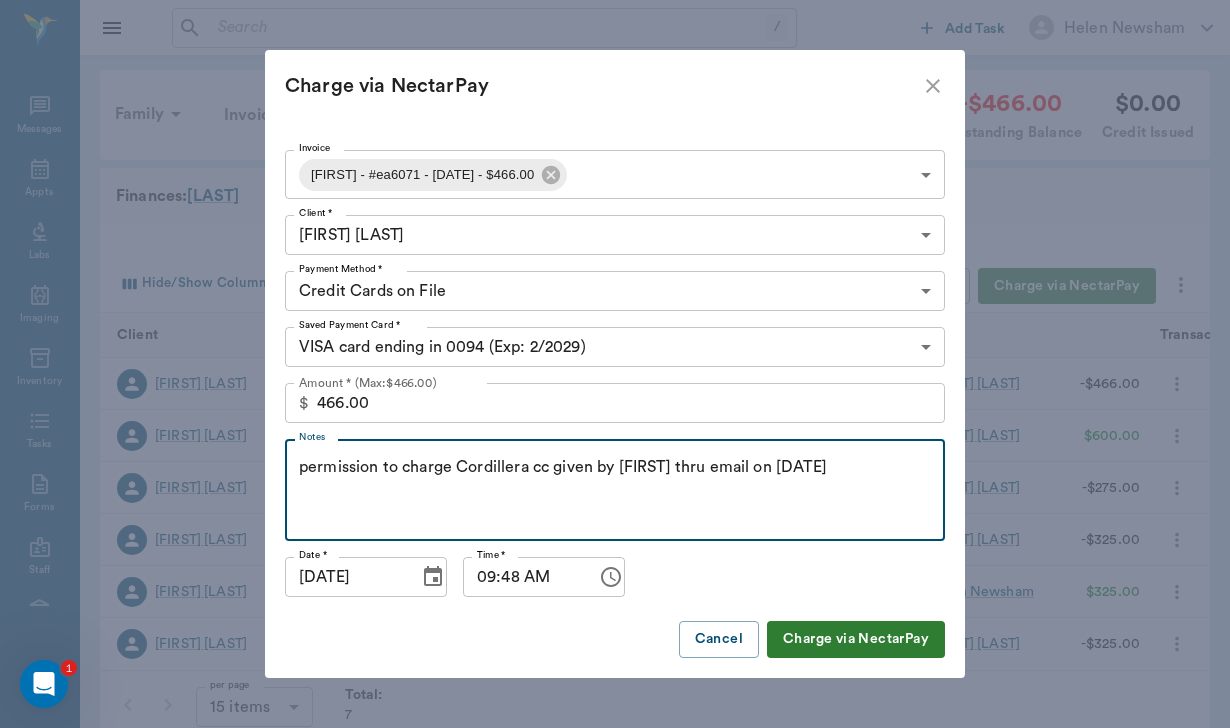 type on "permission to charge Cordillera cc given by [FIRST] thru email on [DATE]" 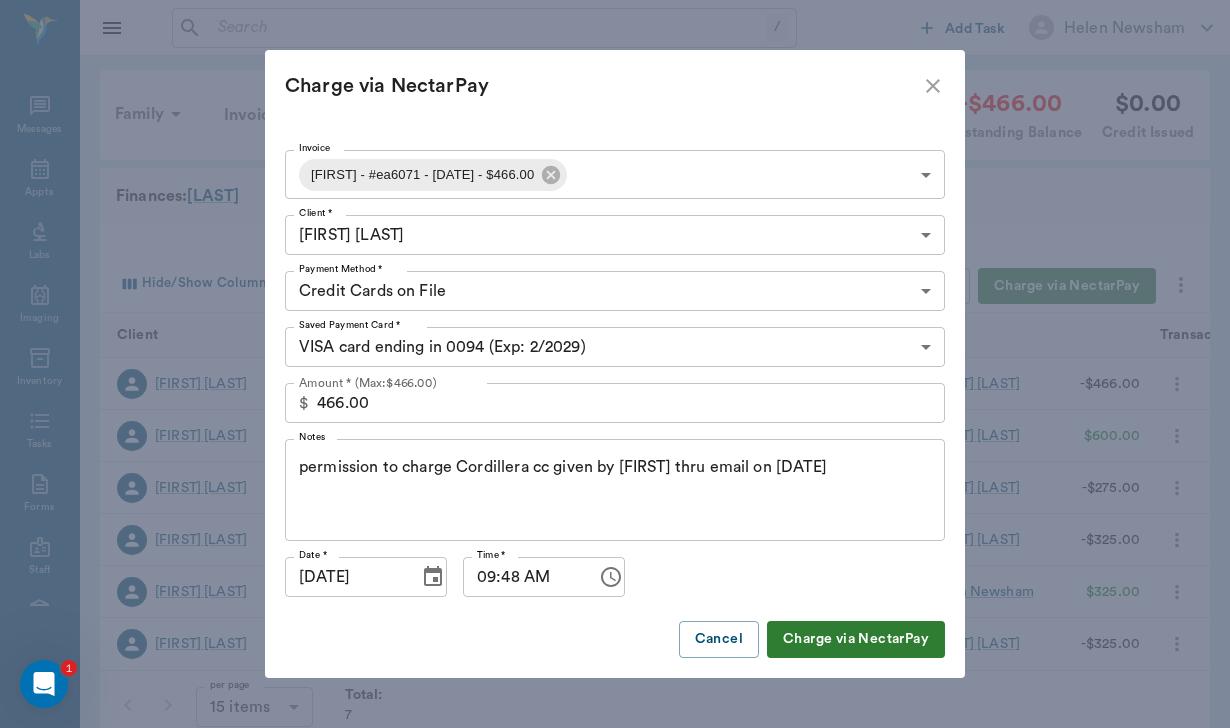 click on "Charge via NectarPay" at bounding box center [856, 639] 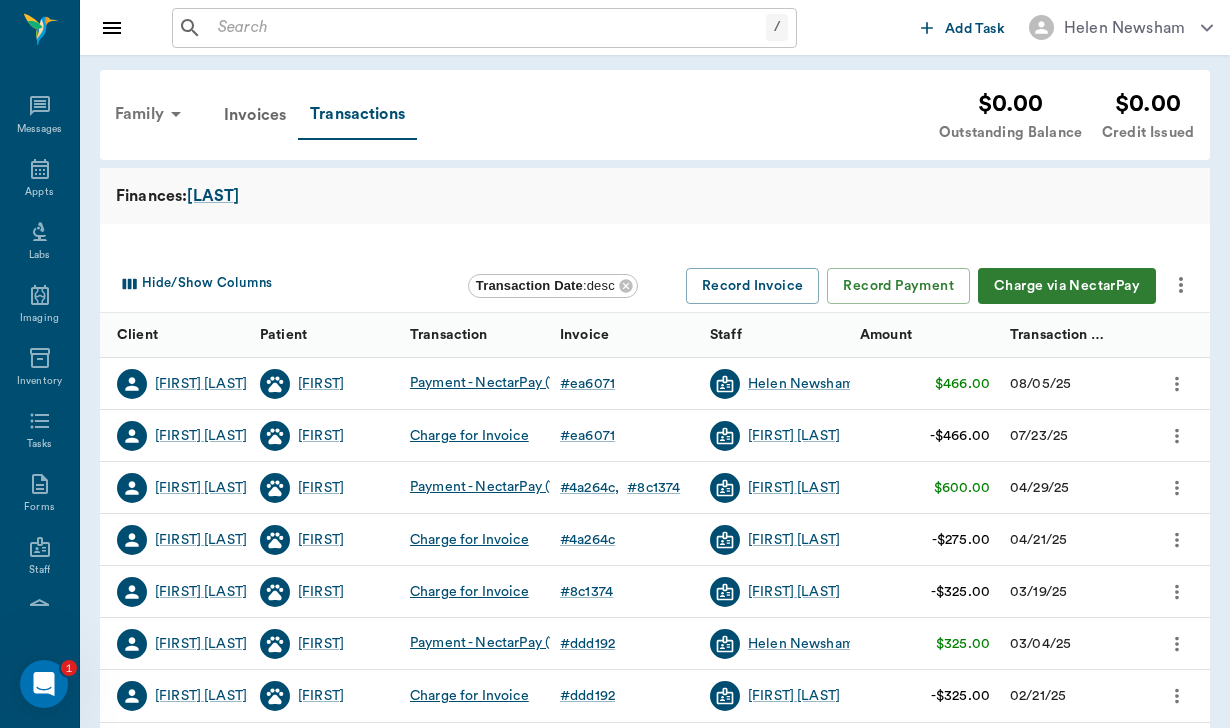 click on "Family" at bounding box center [151, 114] 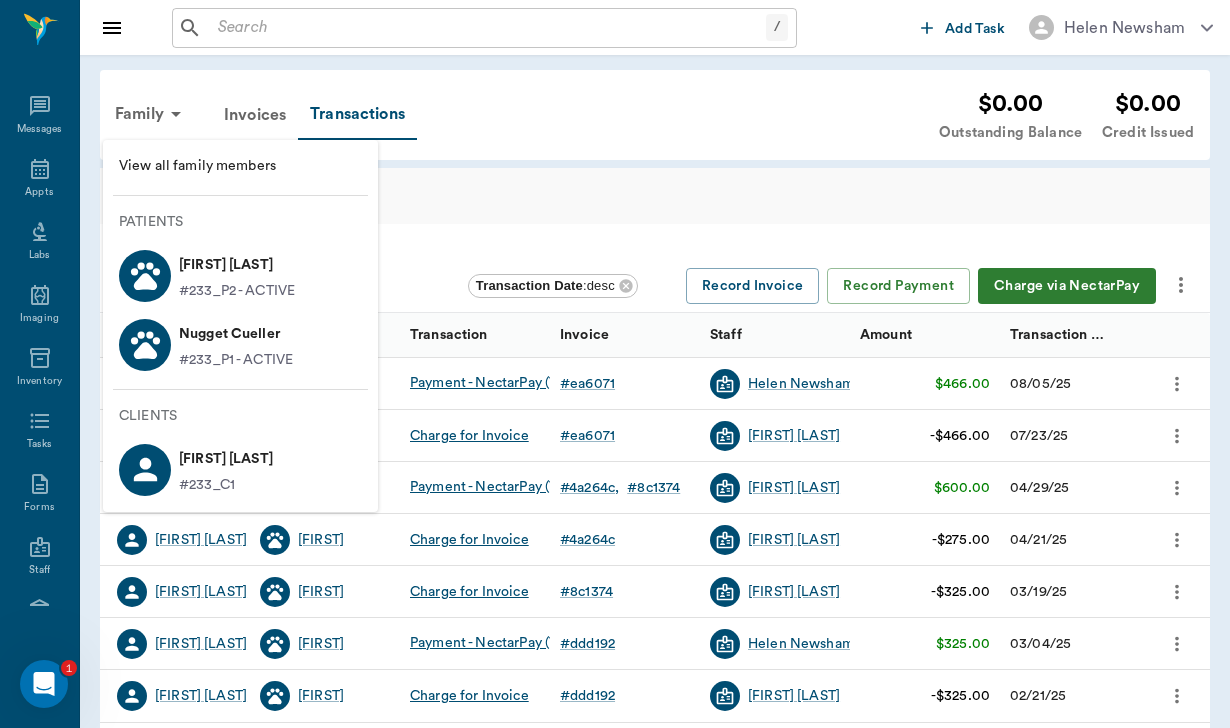 click on "[FIRST] [LAST]" at bounding box center [226, 459] 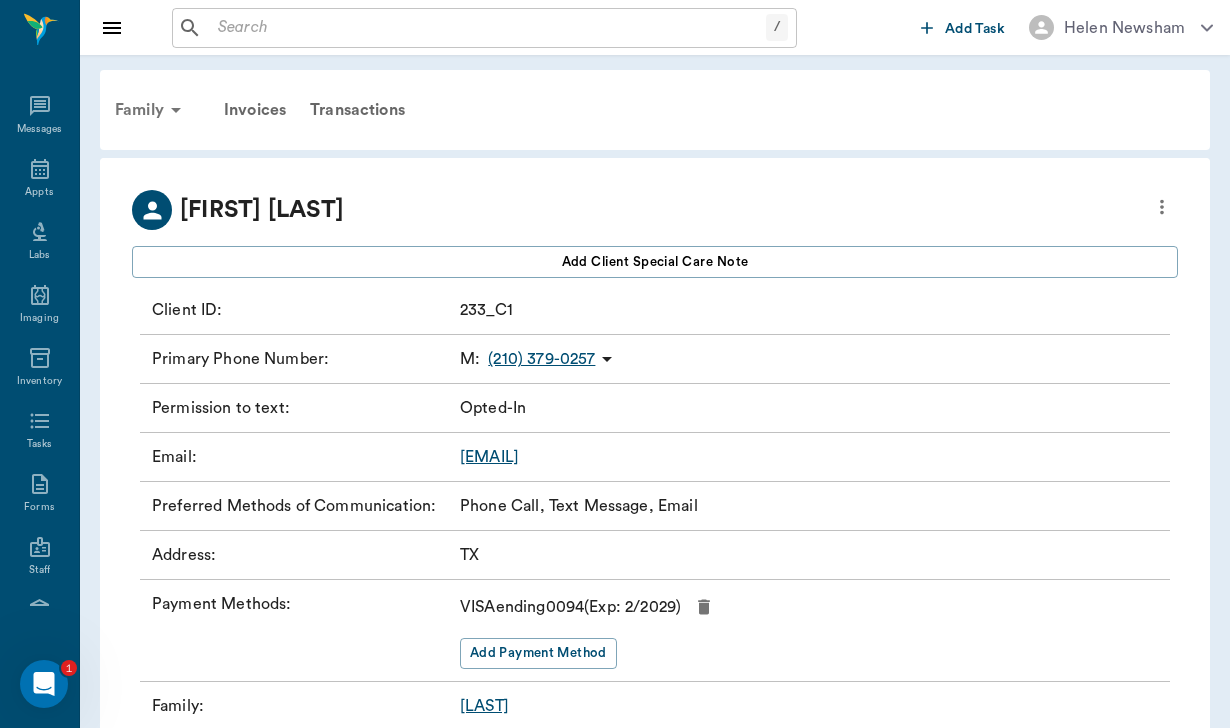 click on "Family" at bounding box center (151, 110) 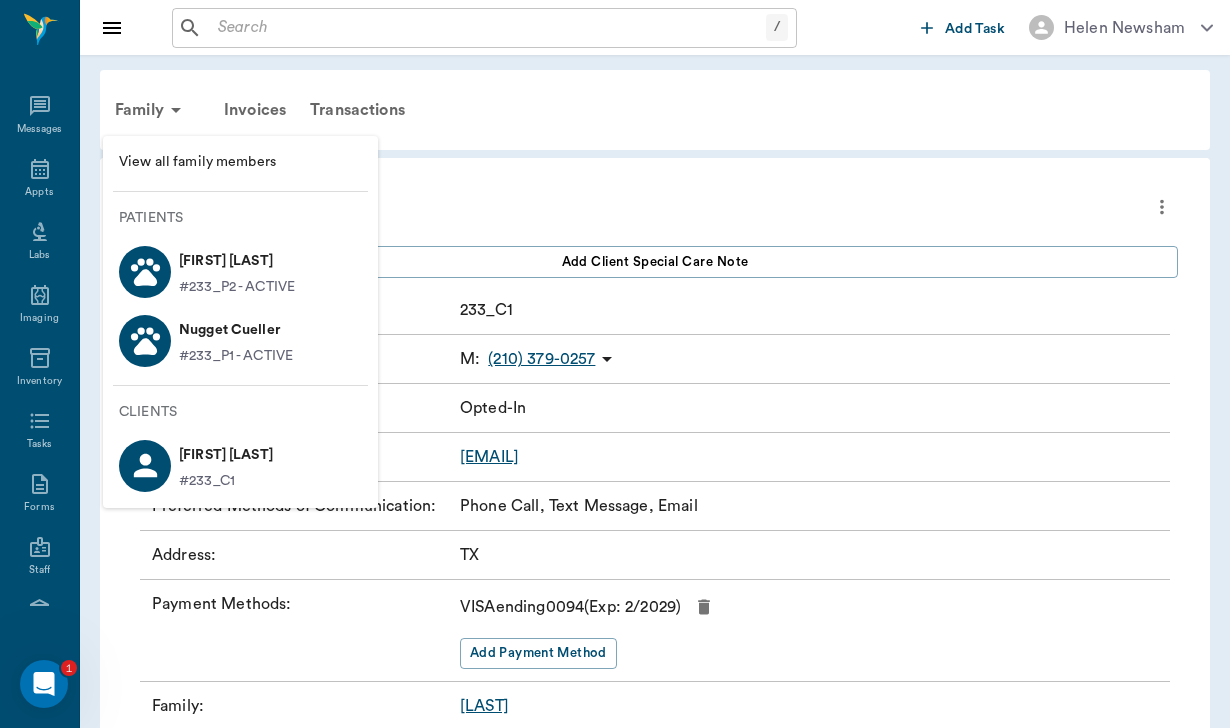 click on "#233_P2    -    ACTIVE" at bounding box center (237, 287) 